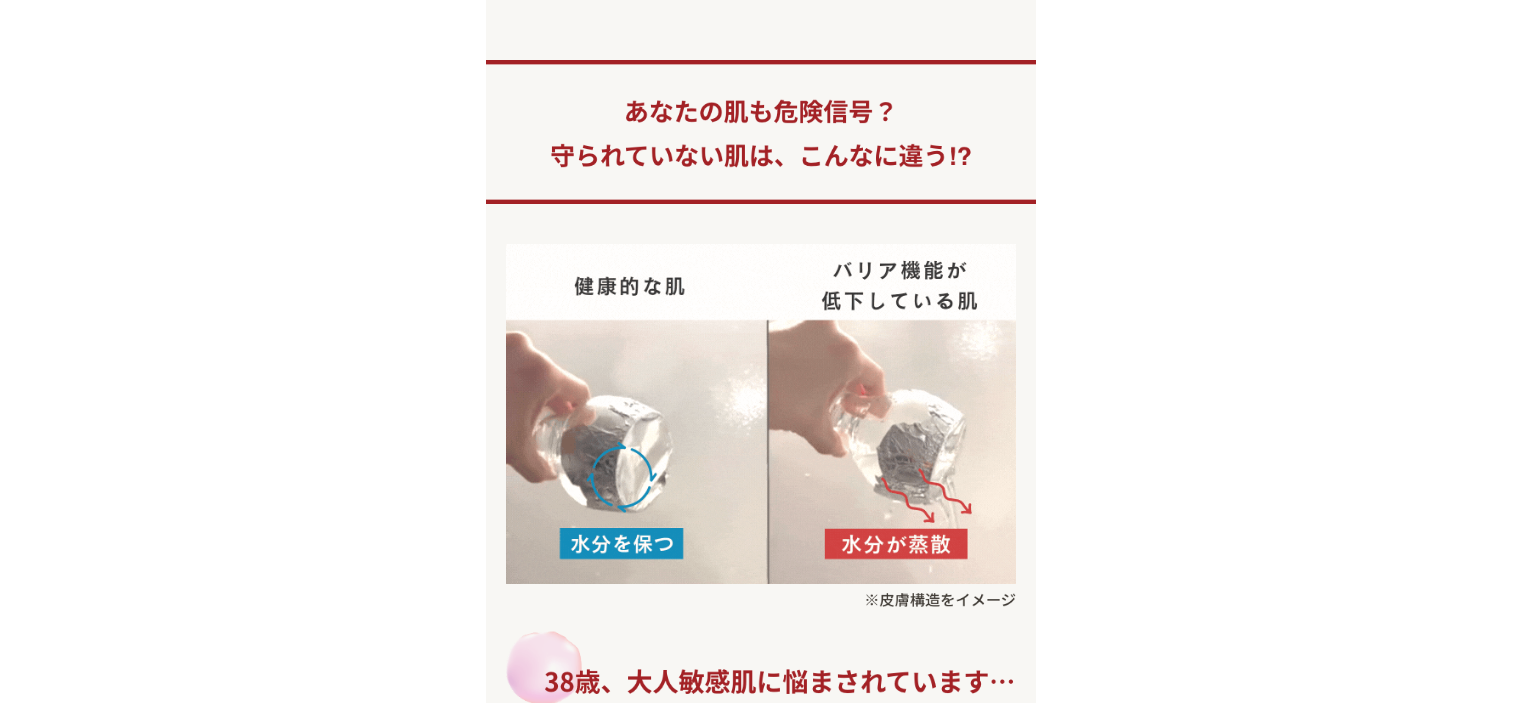 scroll, scrollTop: 0, scrollLeft: 0, axis: both 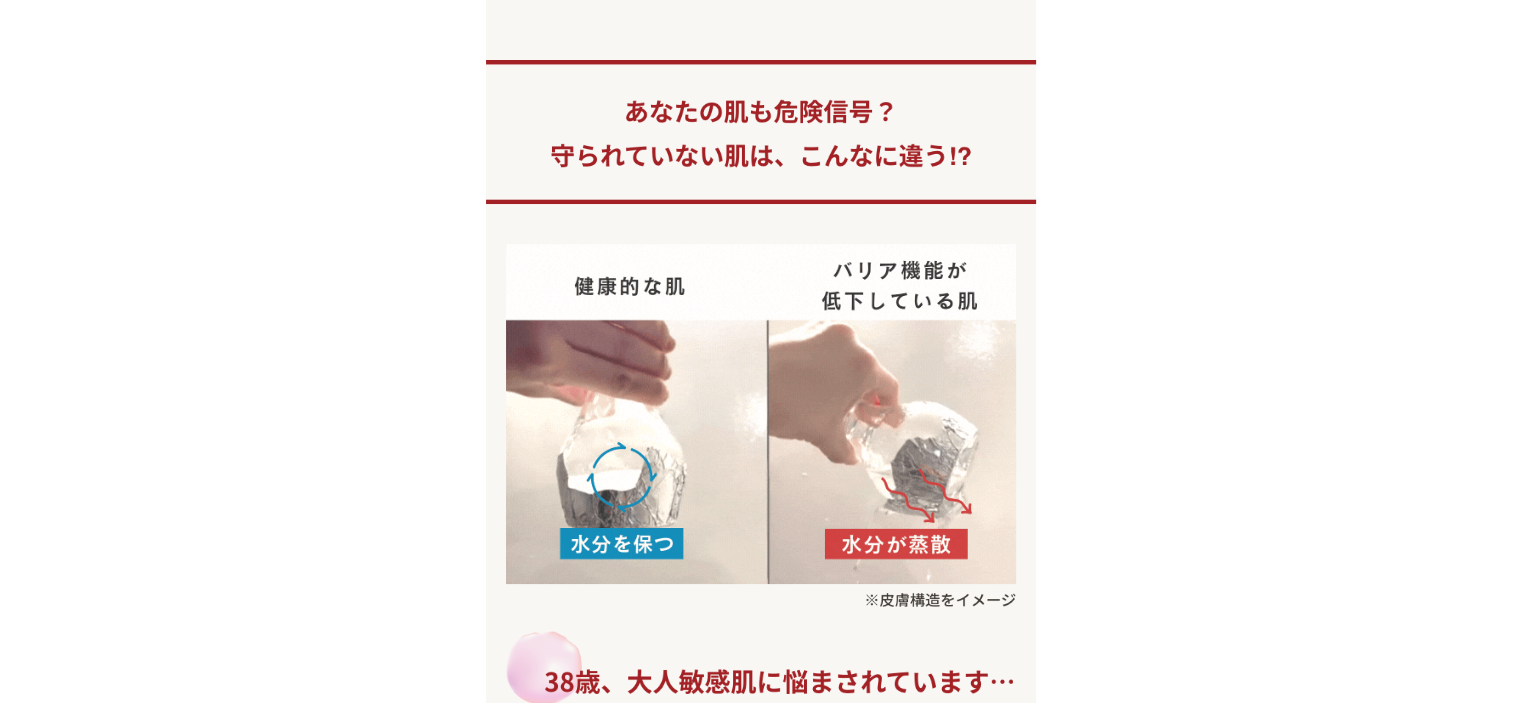 select on "*********" 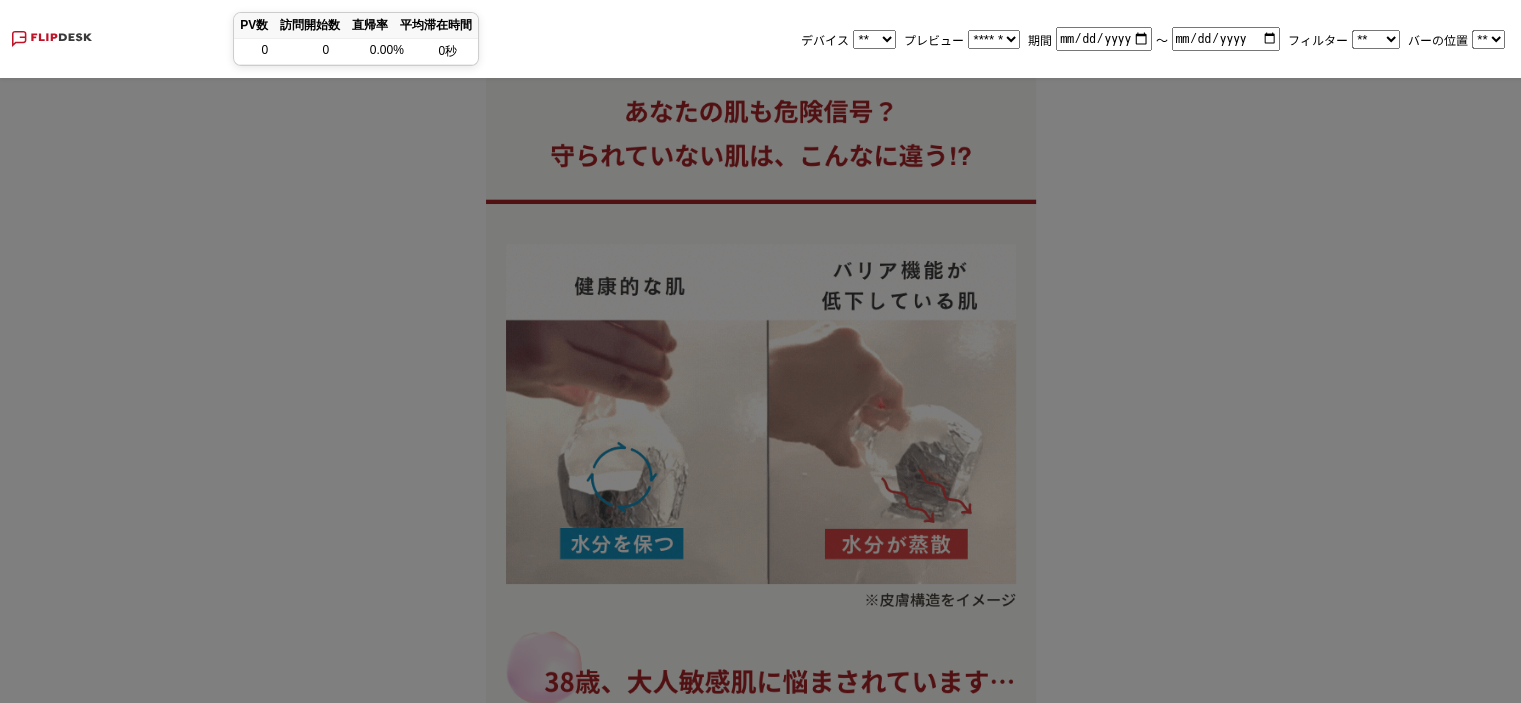 click on "** ****" at bounding box center [874, 39] 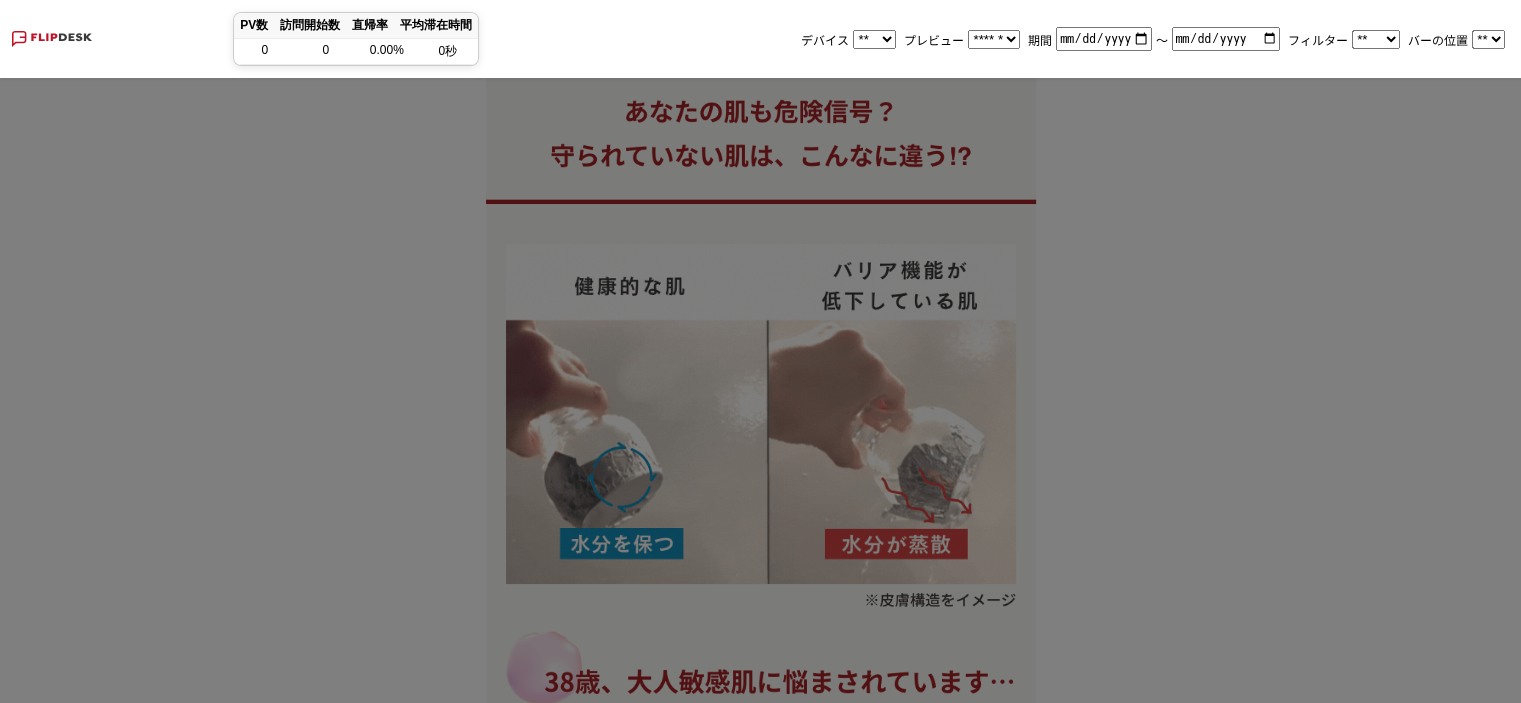 select on "******" 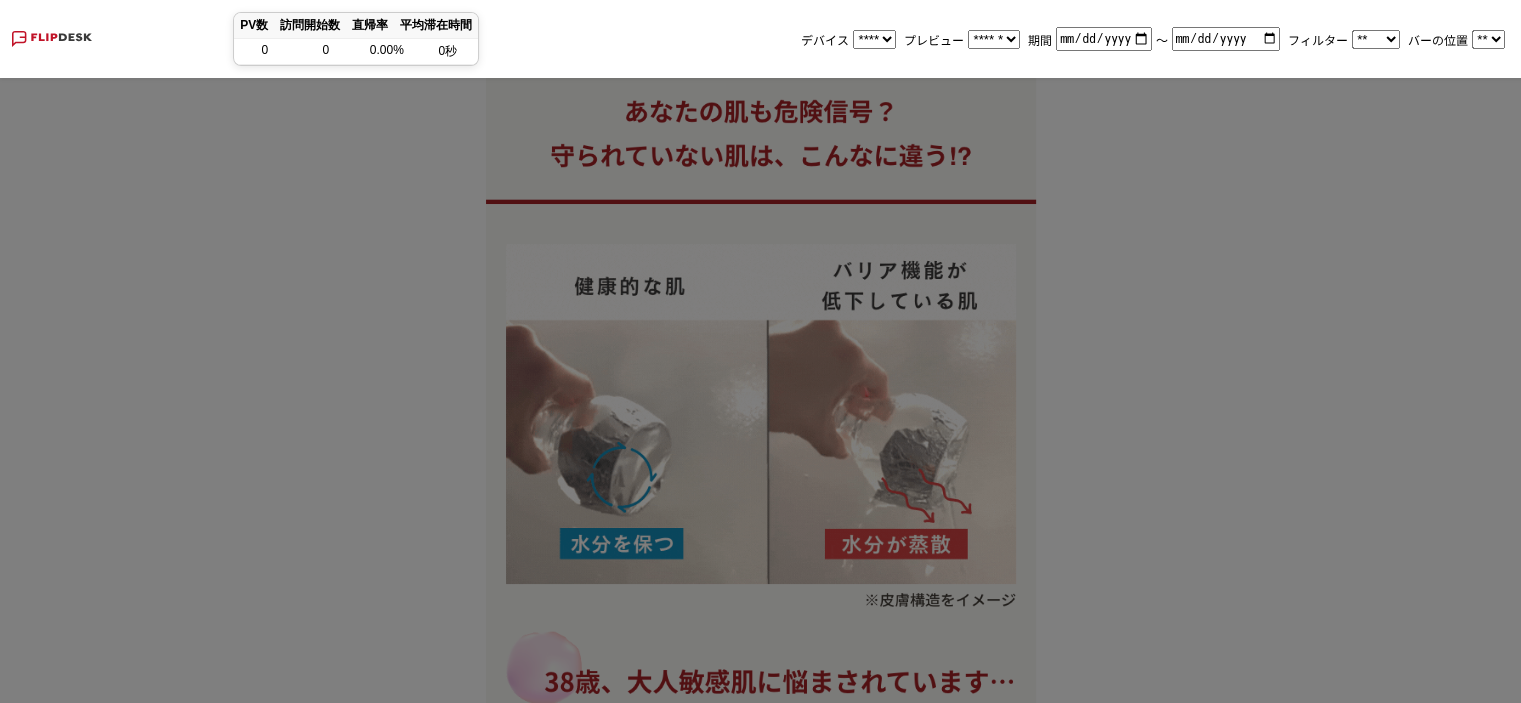 click on "** ****" at bounding box center [874, 39] 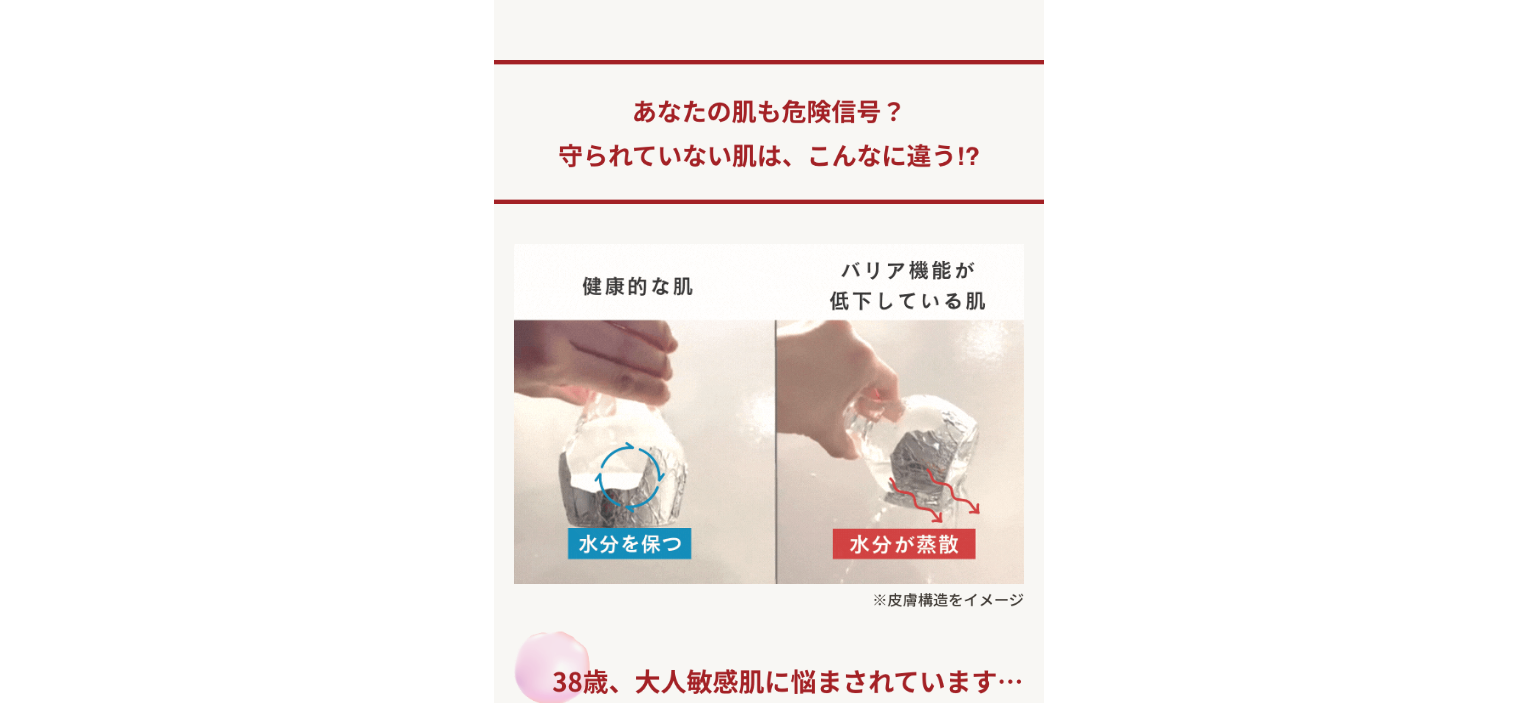 scroll, scrollTop: 0, scrollLeft: 0, axis: both 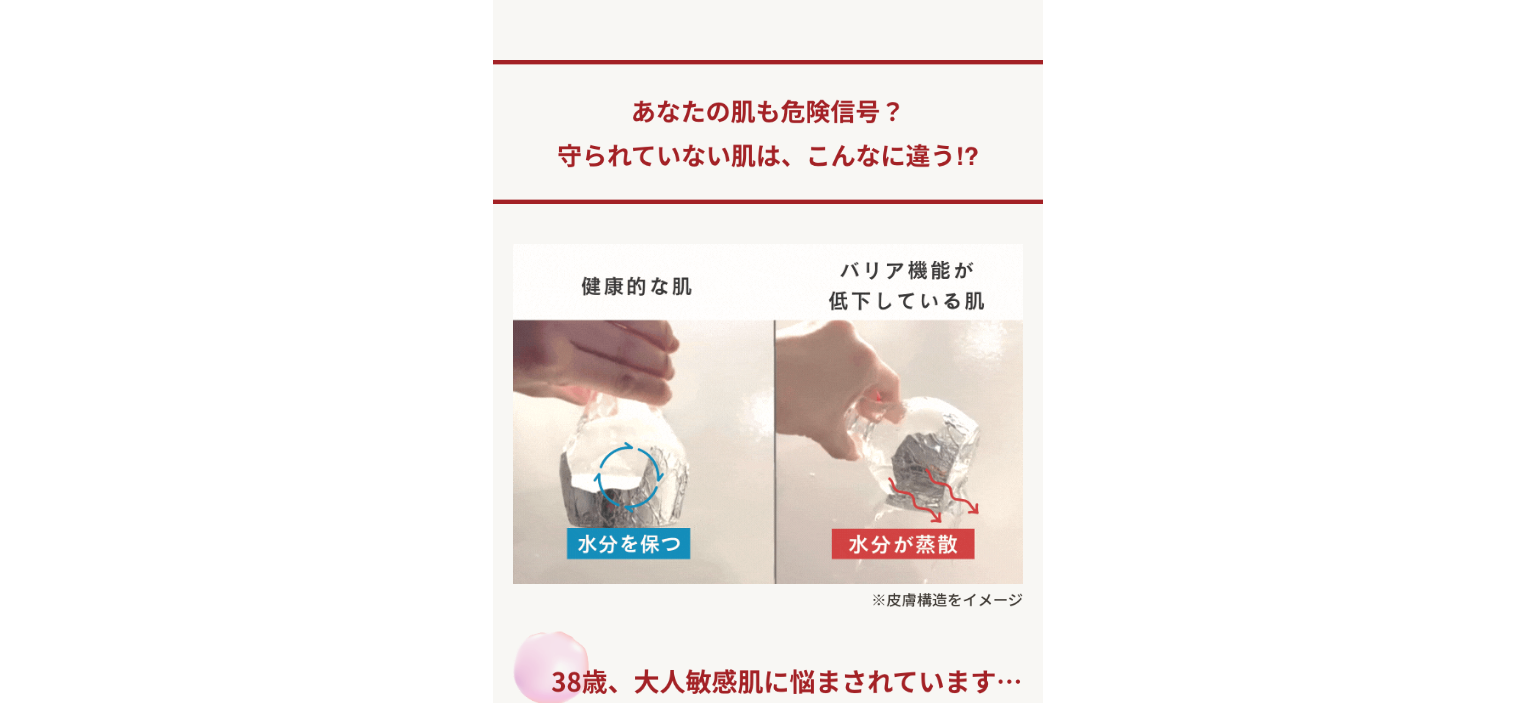 select on "******" 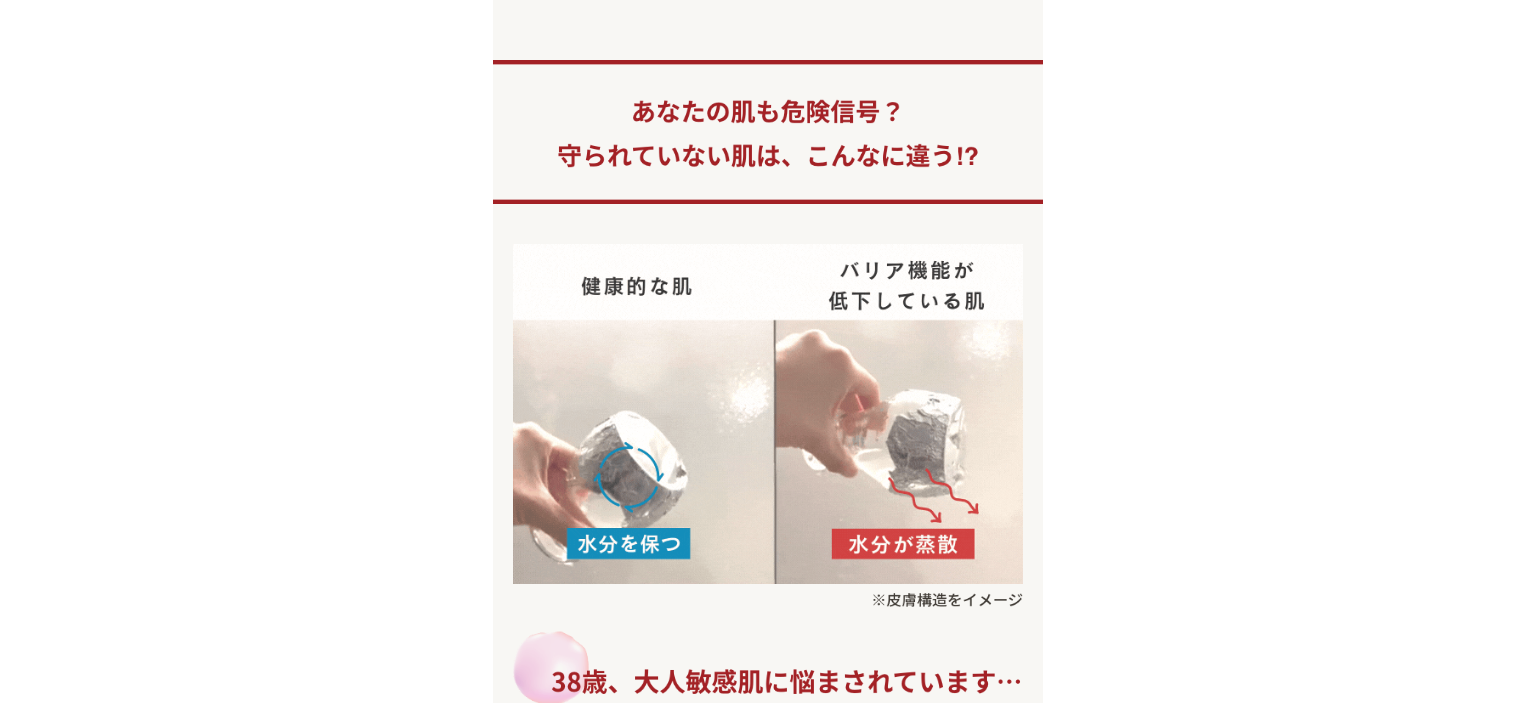 select on "*********" 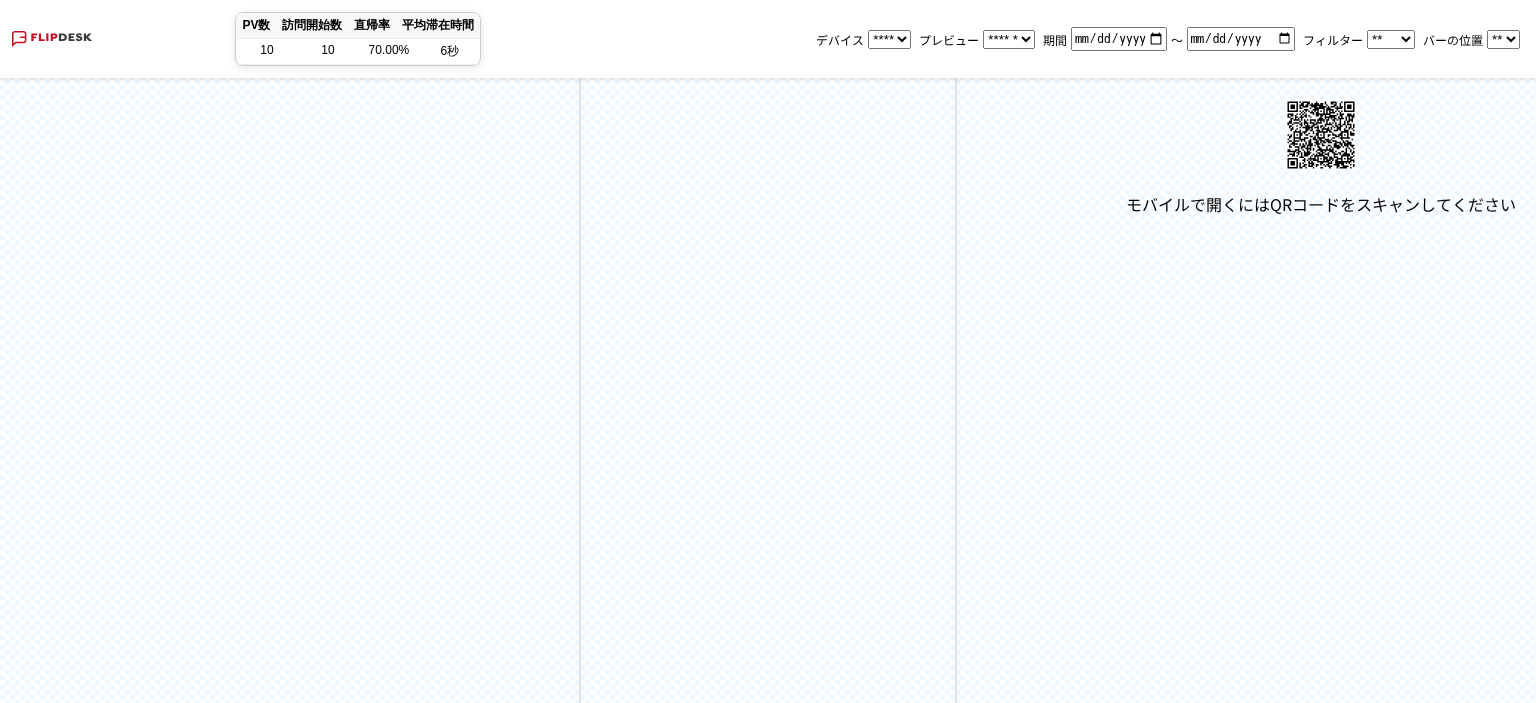 drag, startPoint x: 971, startPoint y: 315, endPoint x: 990, endPoint y: 251, distance: 66.760765 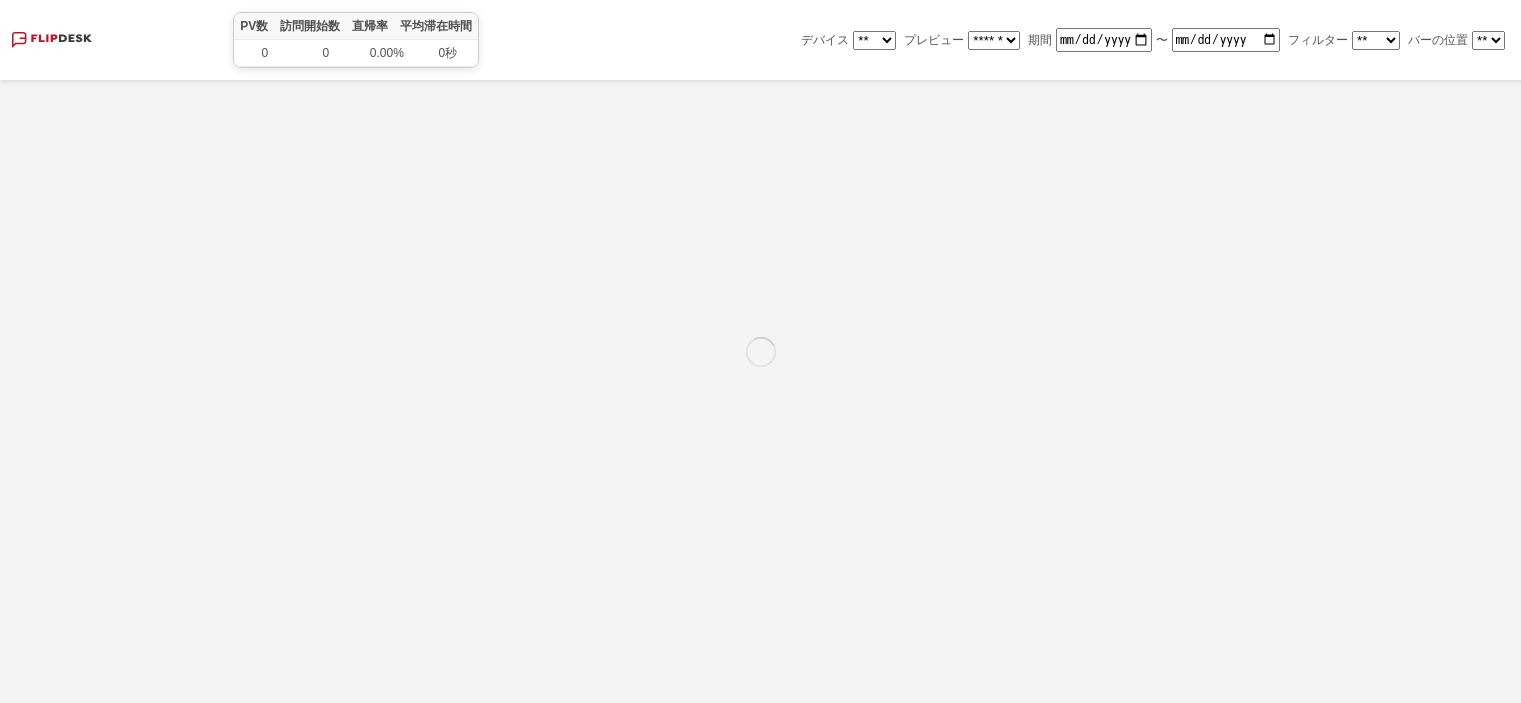 select on "*********" 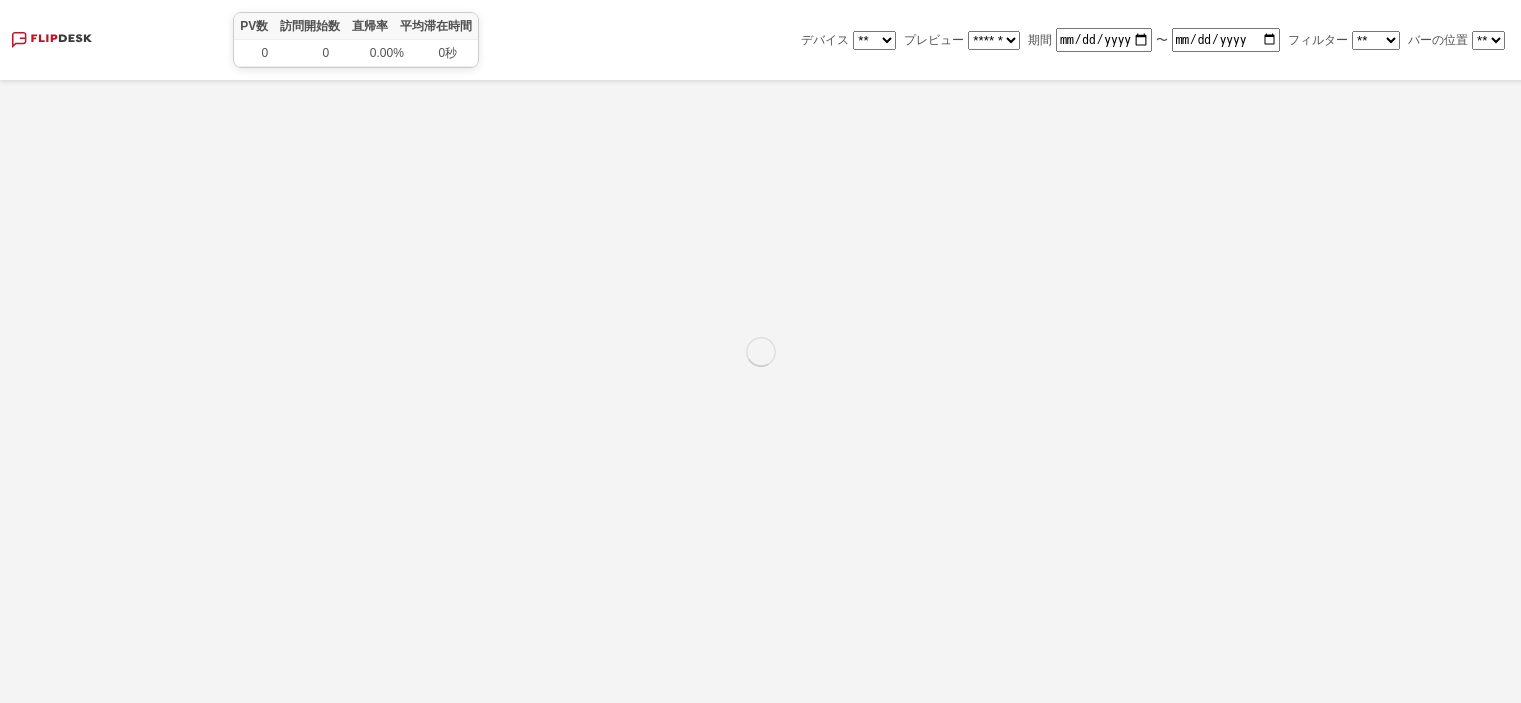 scroll, scrollTop: 0, scrollLeft: 0, axis: both 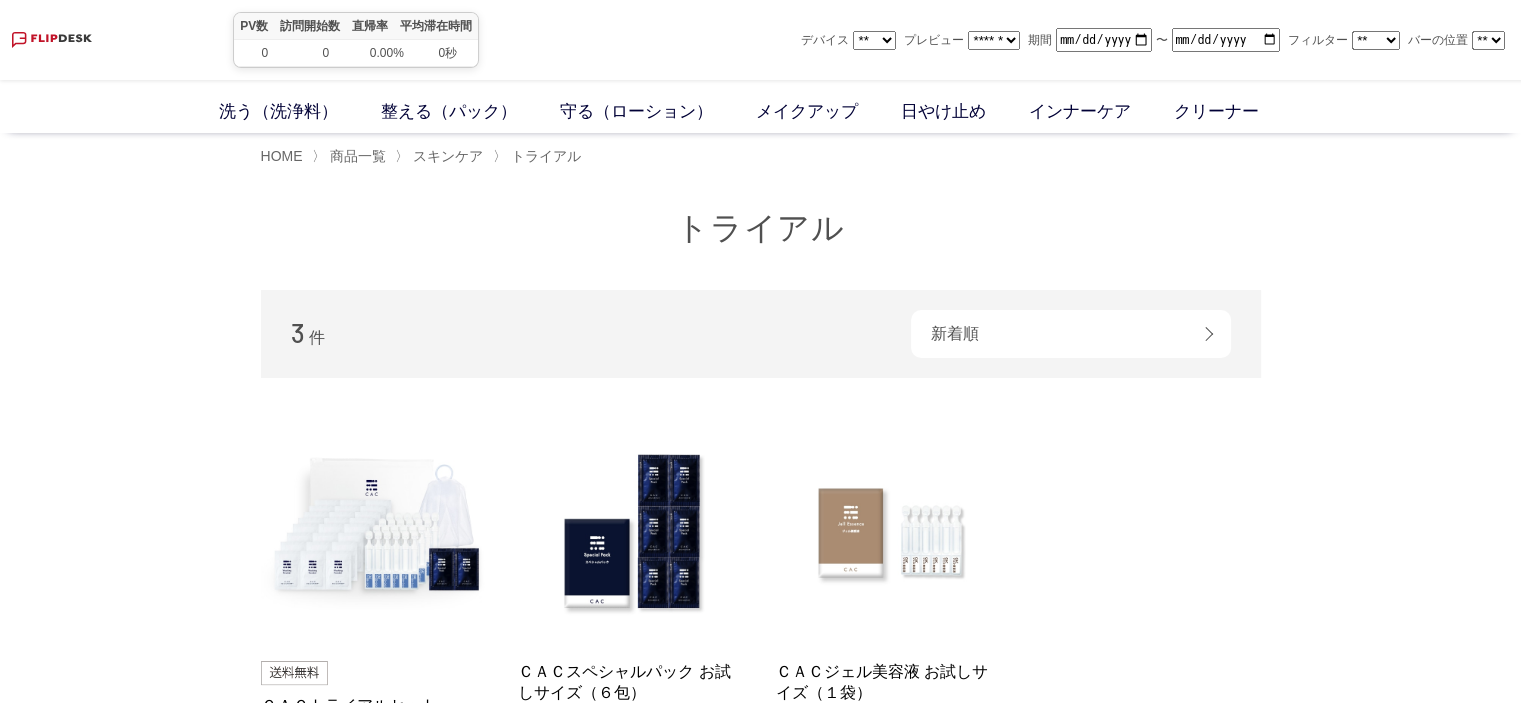 click on "** ****" at bounding box center [874, 40] 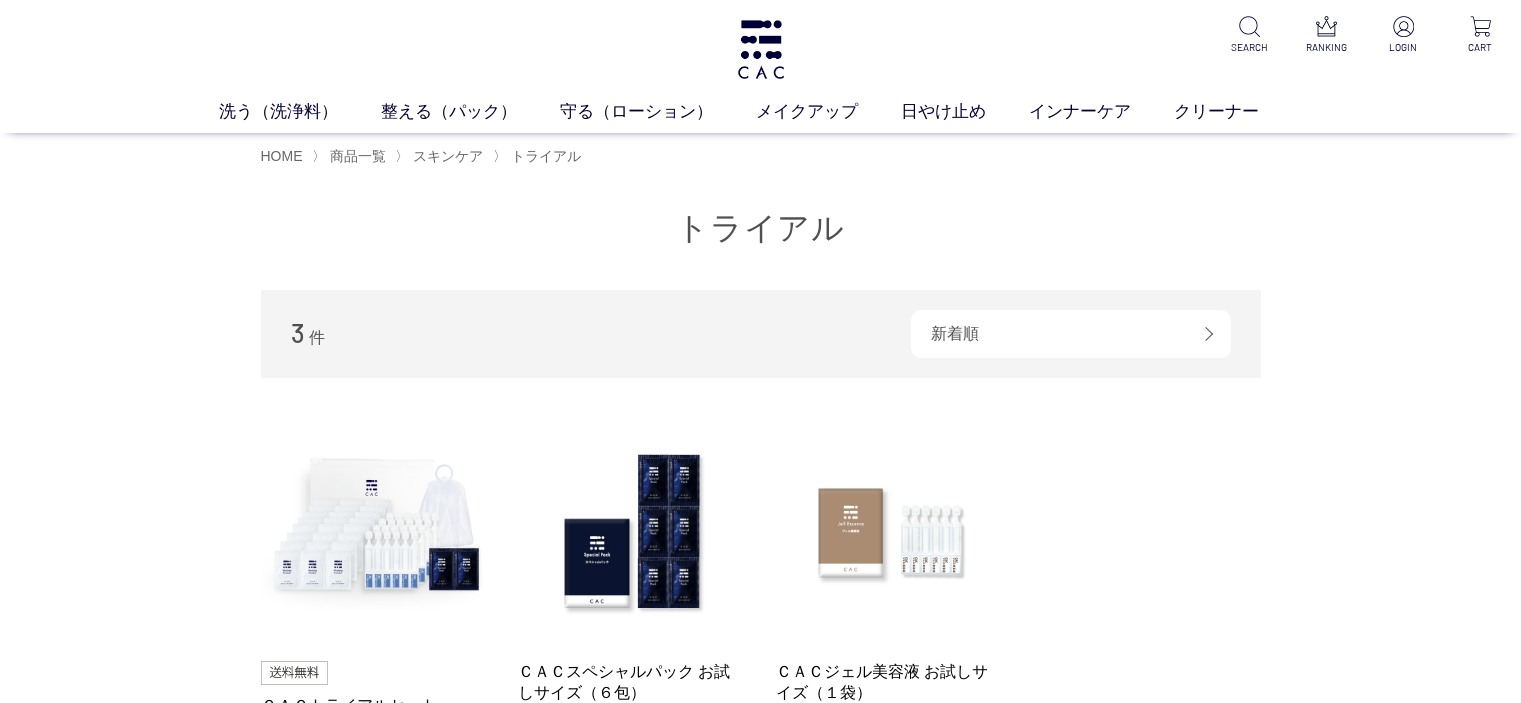 scroll, scrollTop: 0, scrollLeft: 0, axis: both 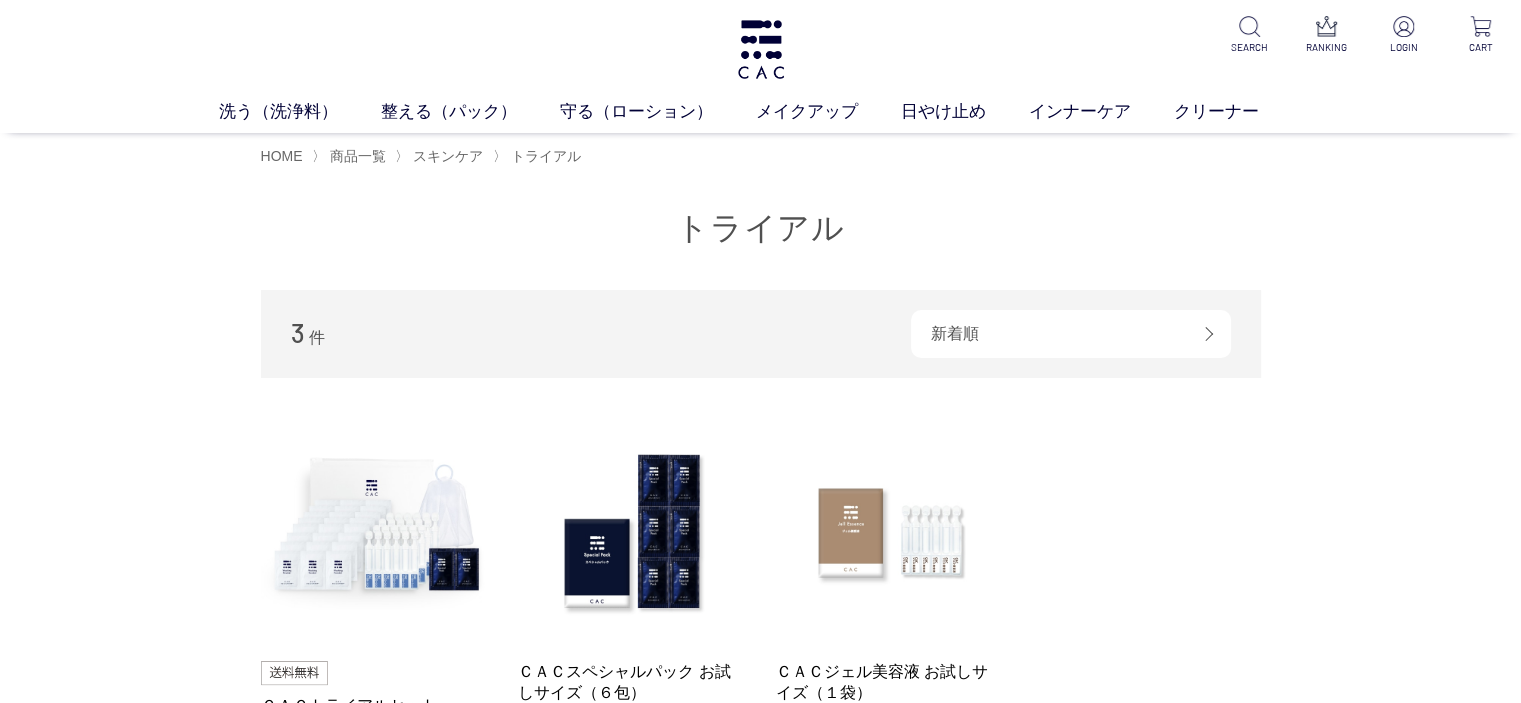 select on "*********" 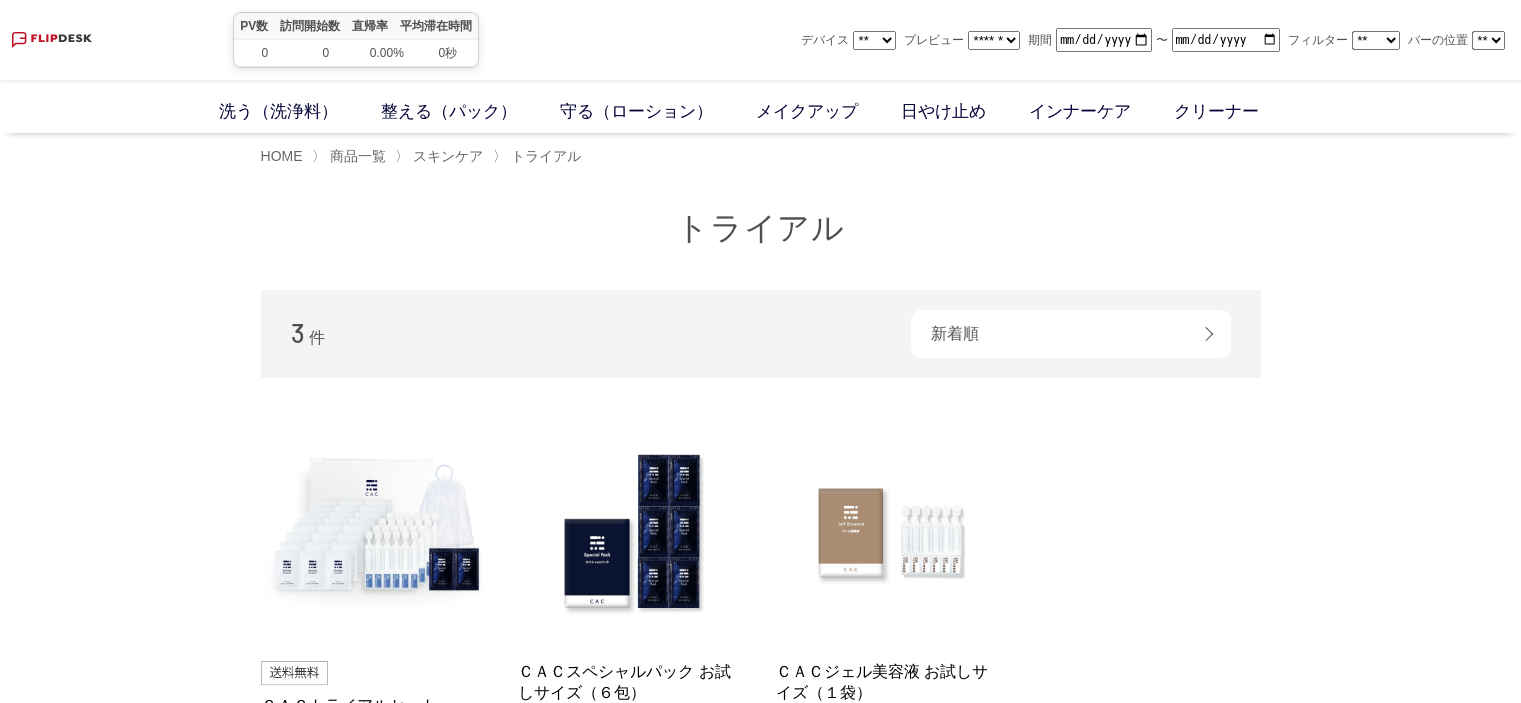 scroll, scrollTop: 0, scrollLeft: 0, axis: both 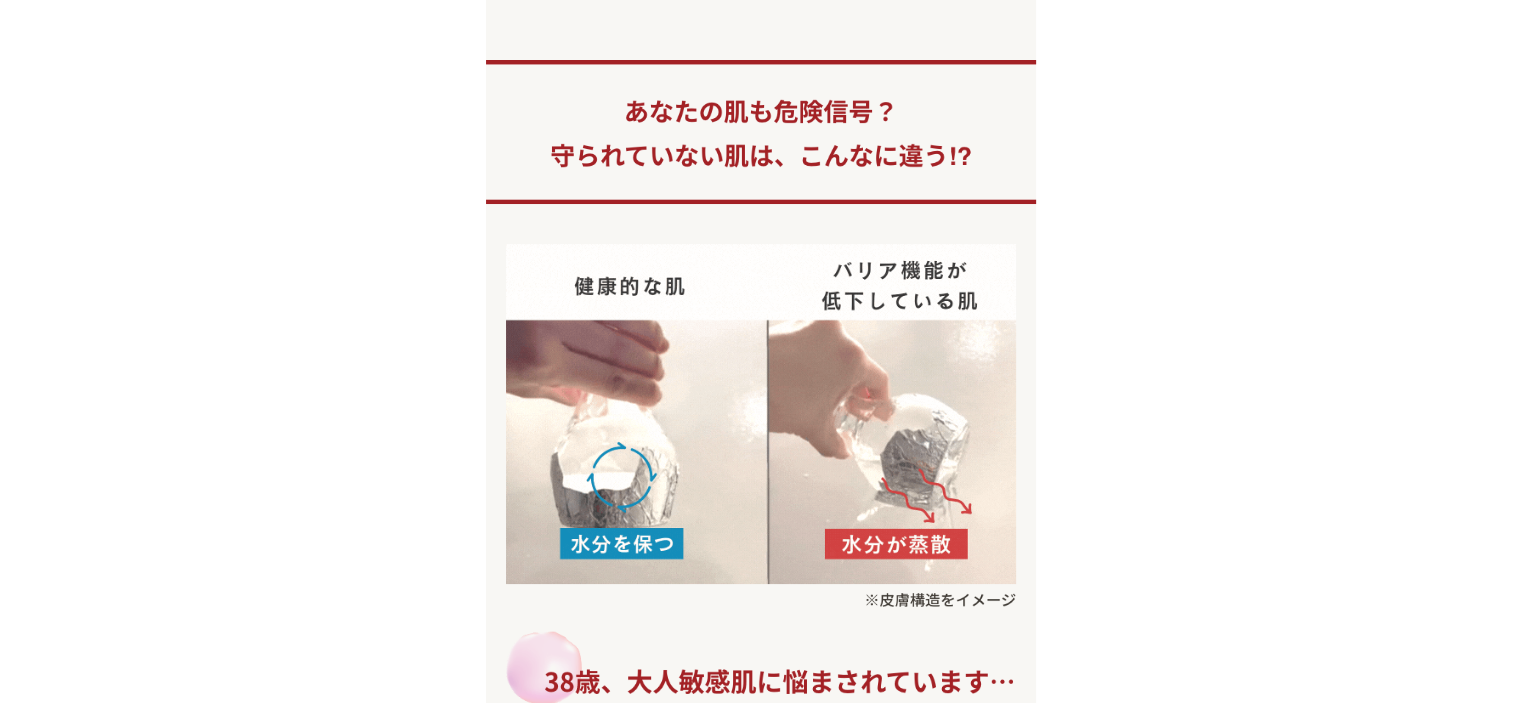 select on "*********" 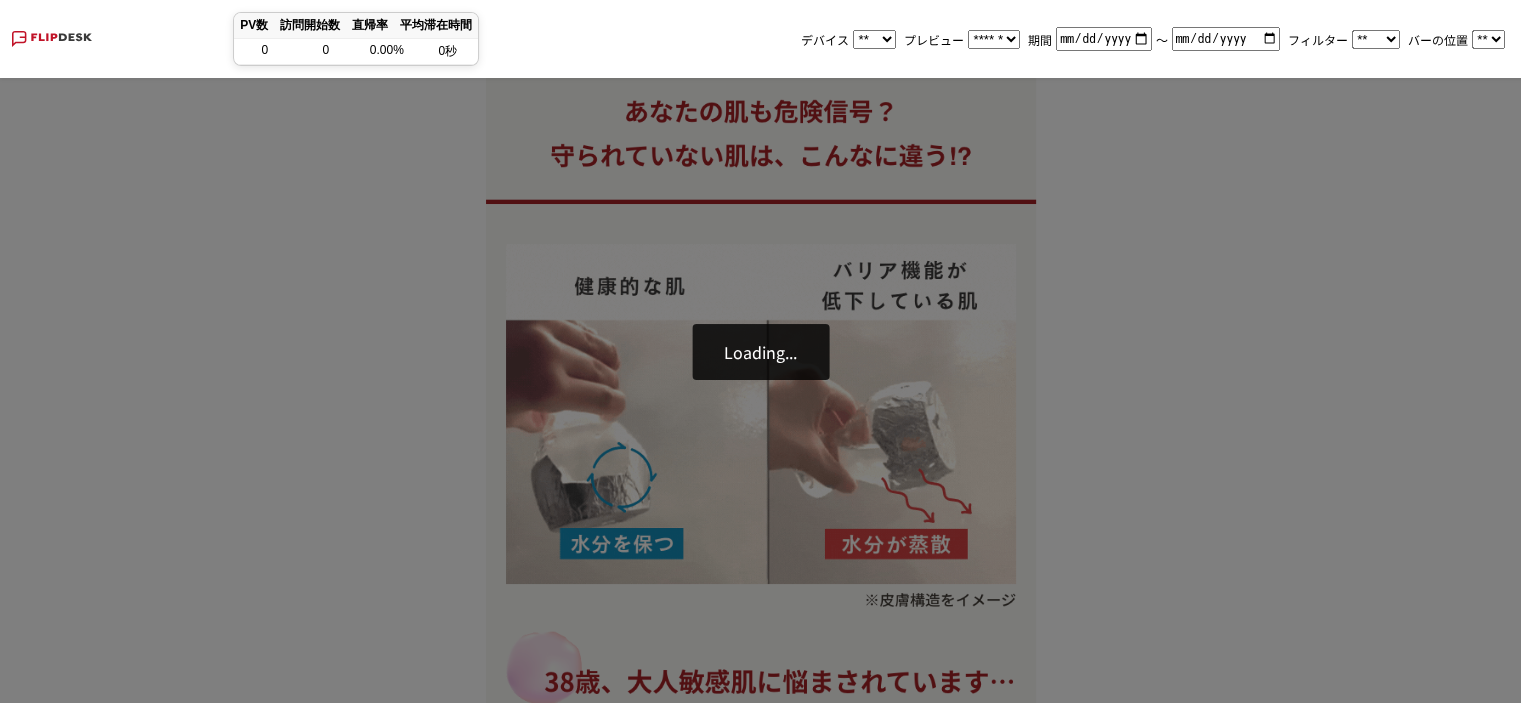 click on "** ****" at bounding box center (874, 39) 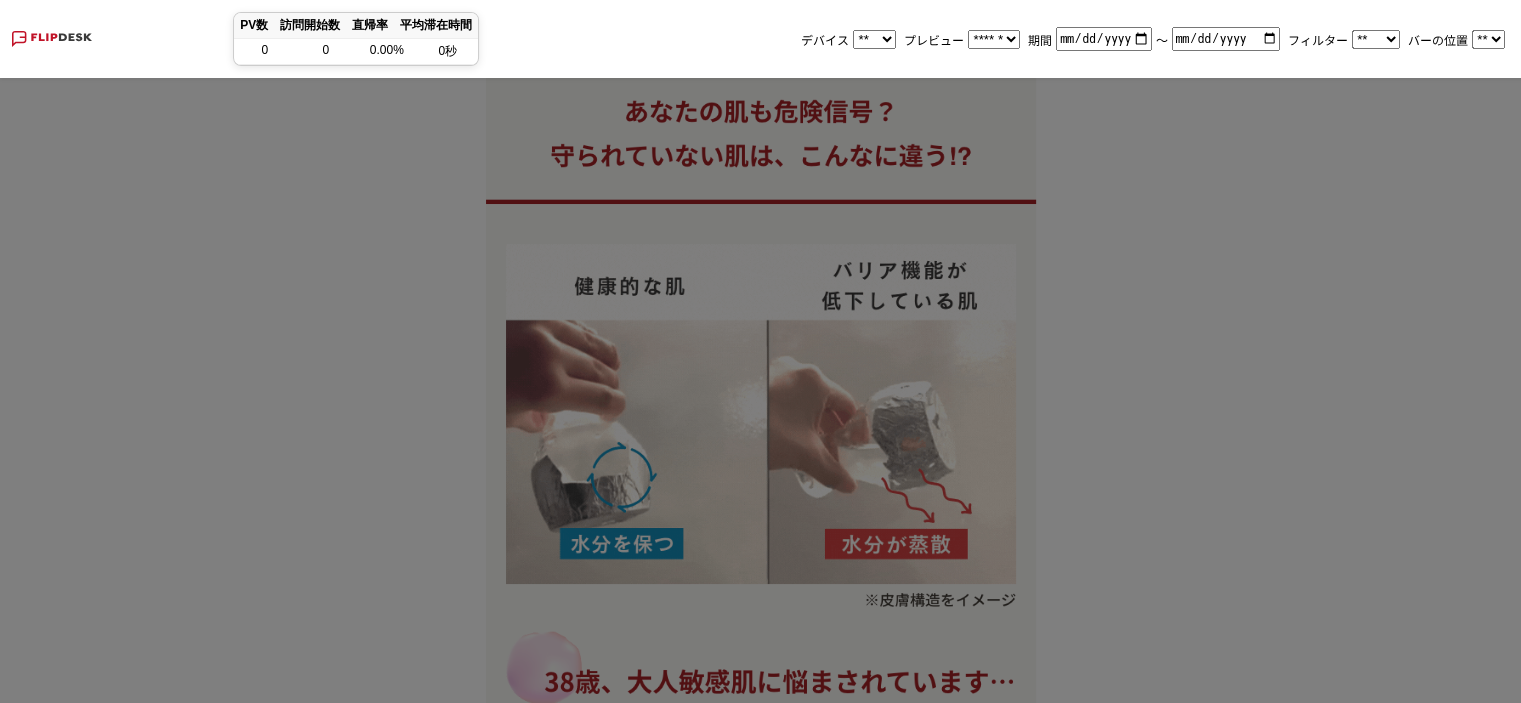 select on "******" 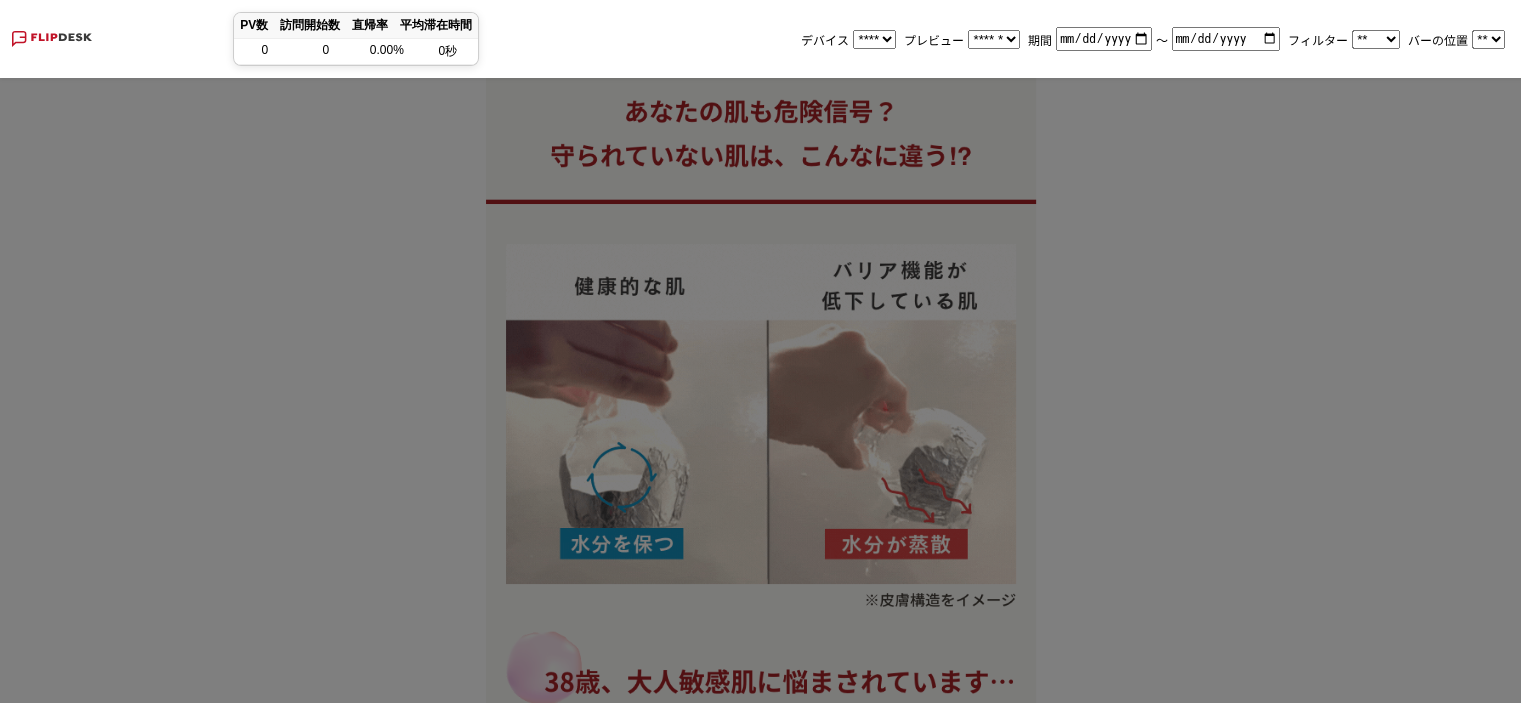 click on "** ****" at bounding box center (874, 39) 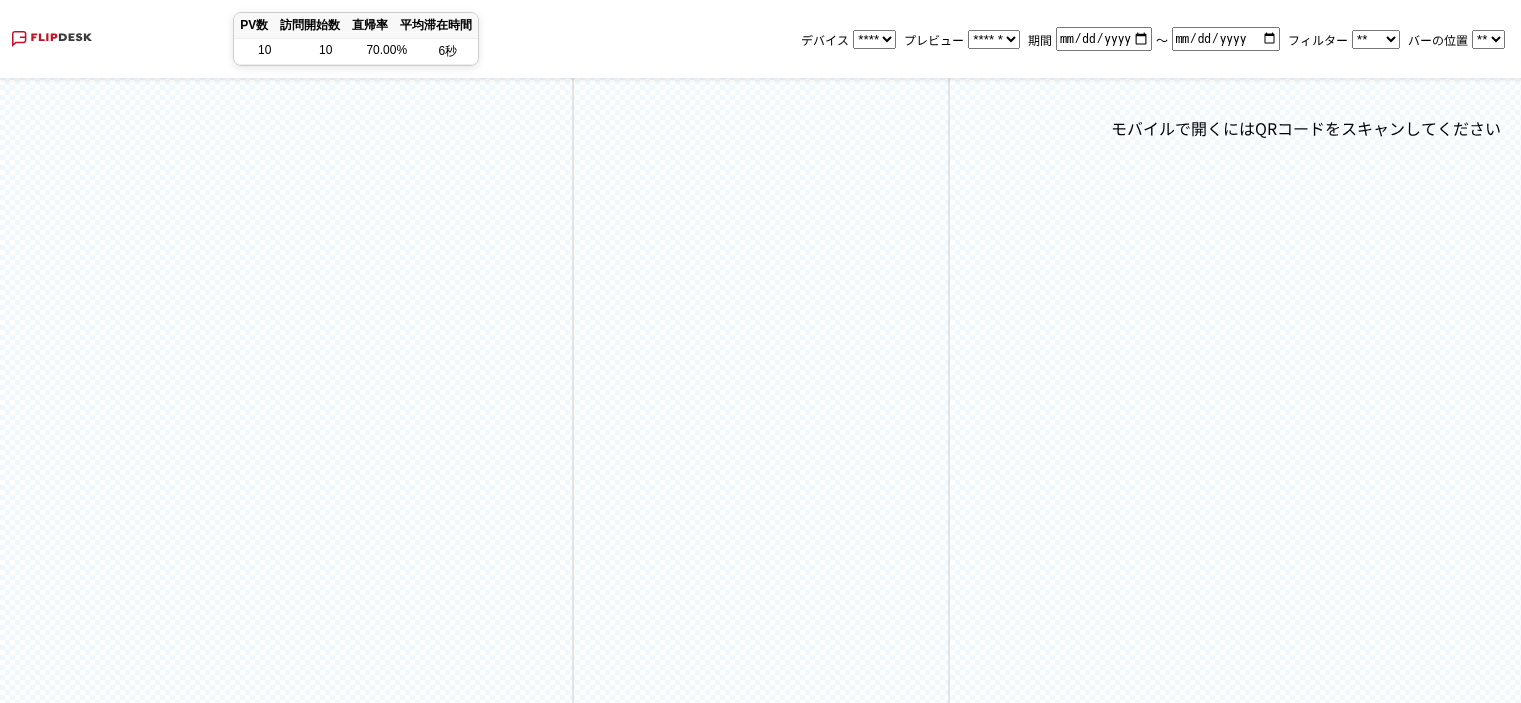 select on "******" 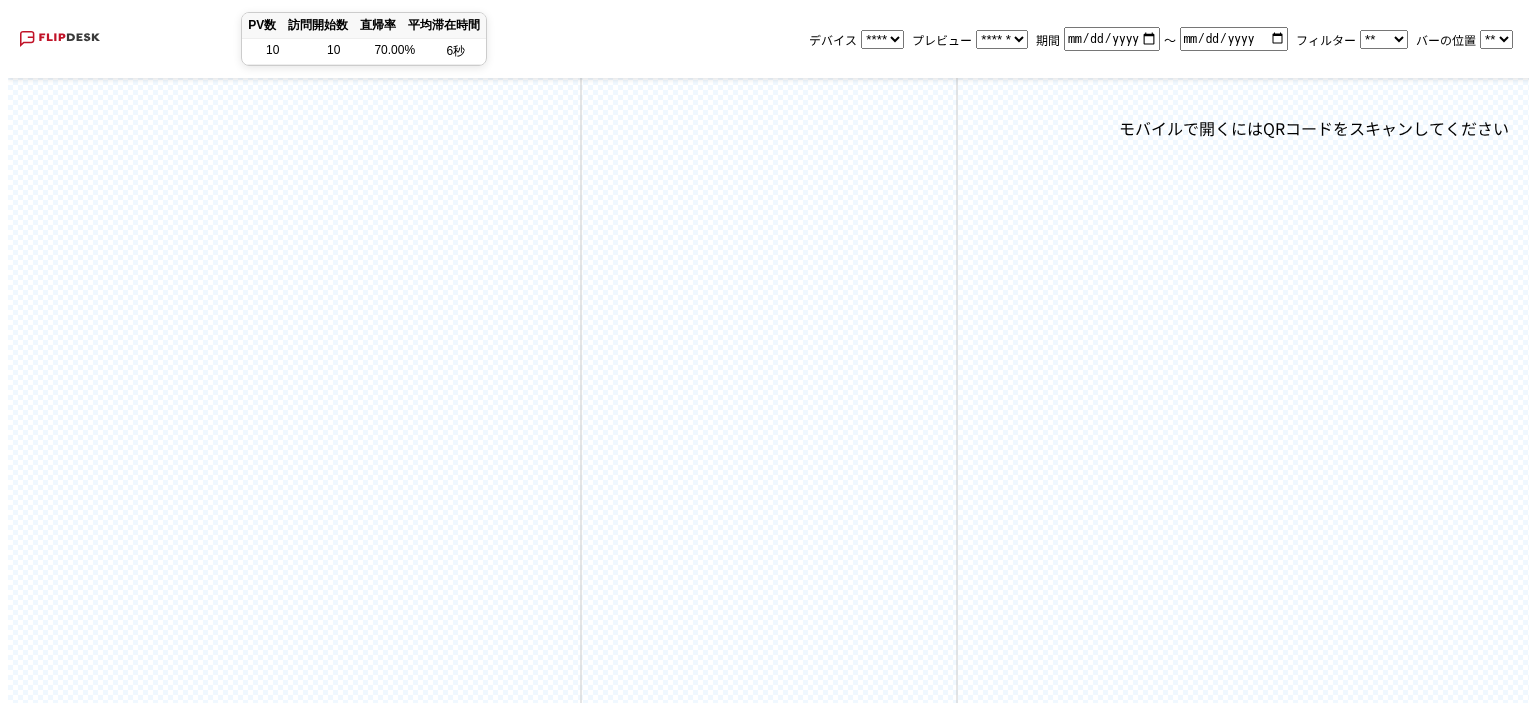 scroll, scrollTop: 0, scrollLeft: 0, axis: both 